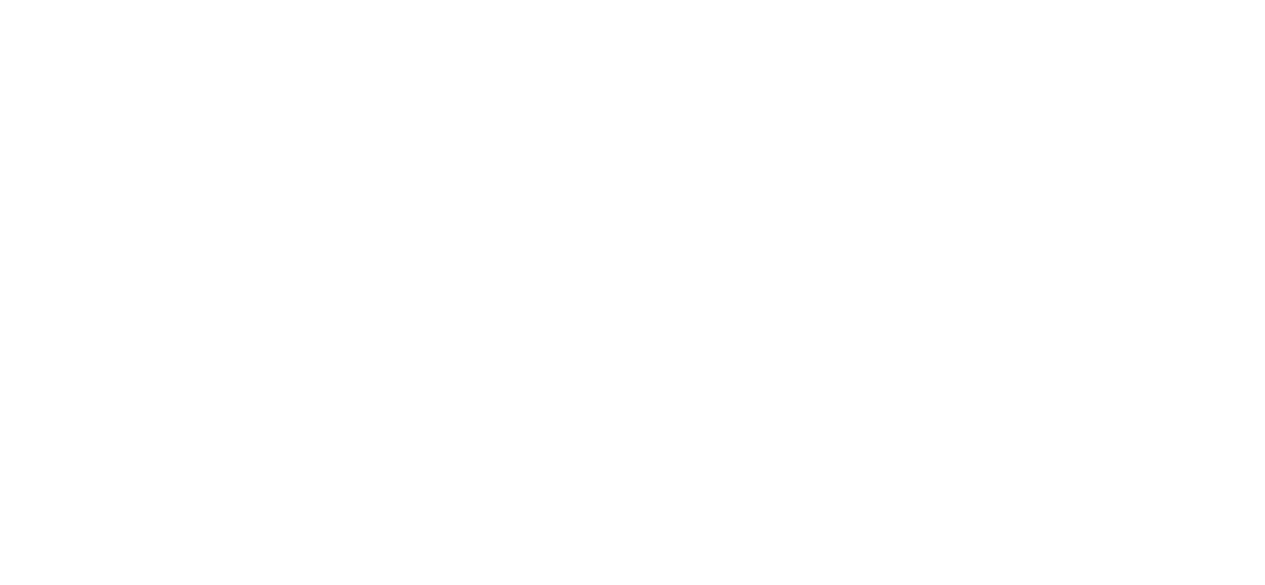 scroll, scrollTop: 0, scrollLeft: 0, axis: both 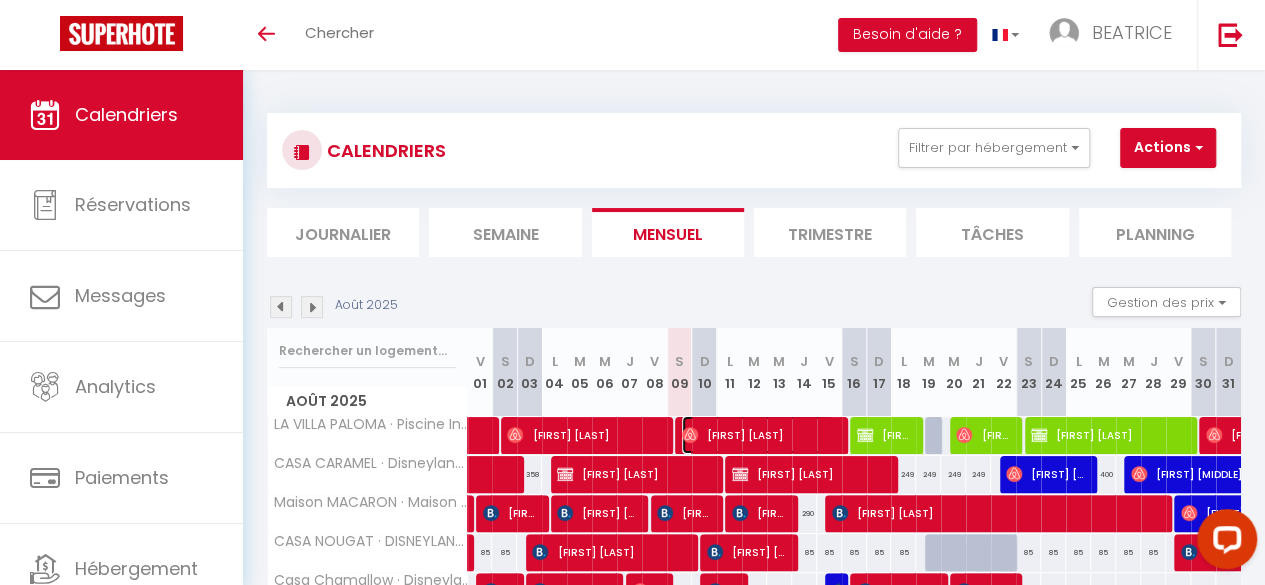 click on "[FIRST] [LAST]" at bounding box center [758, 435] 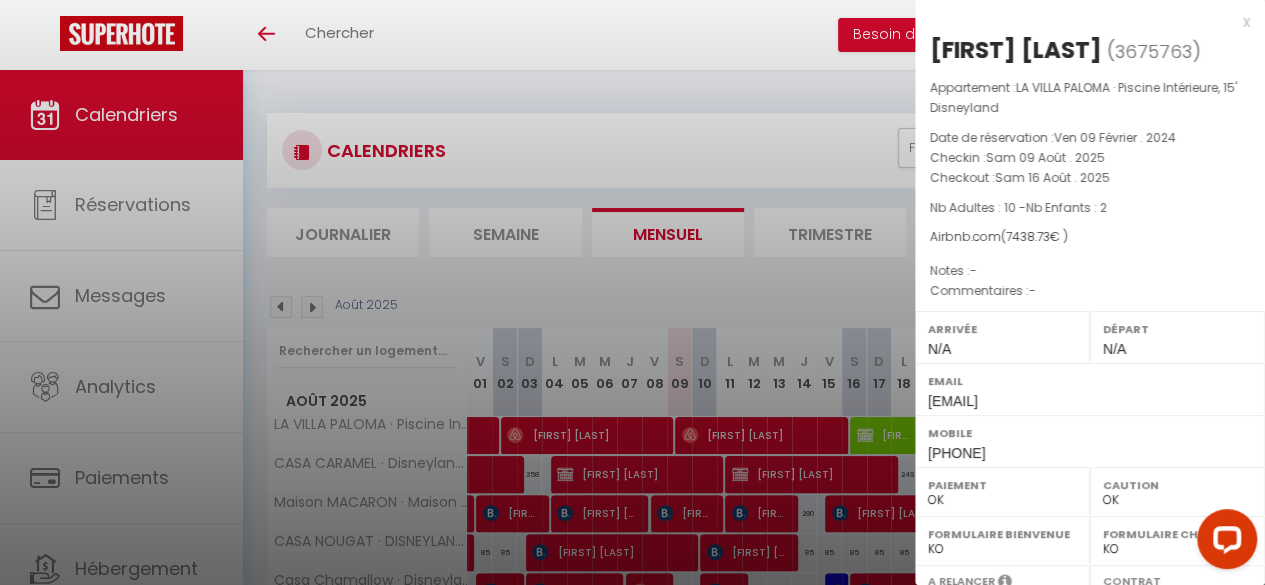 click on "x" at bounding box center [1082, 22] 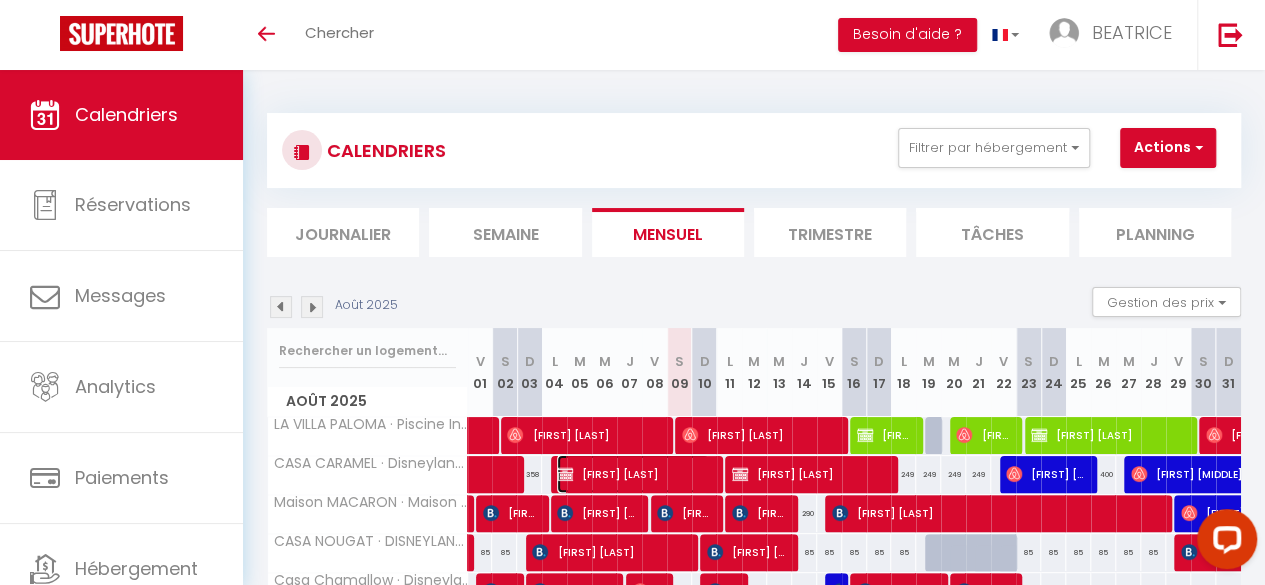 click on "[FIRST] [LAST]" at bounding box center (633, 474) 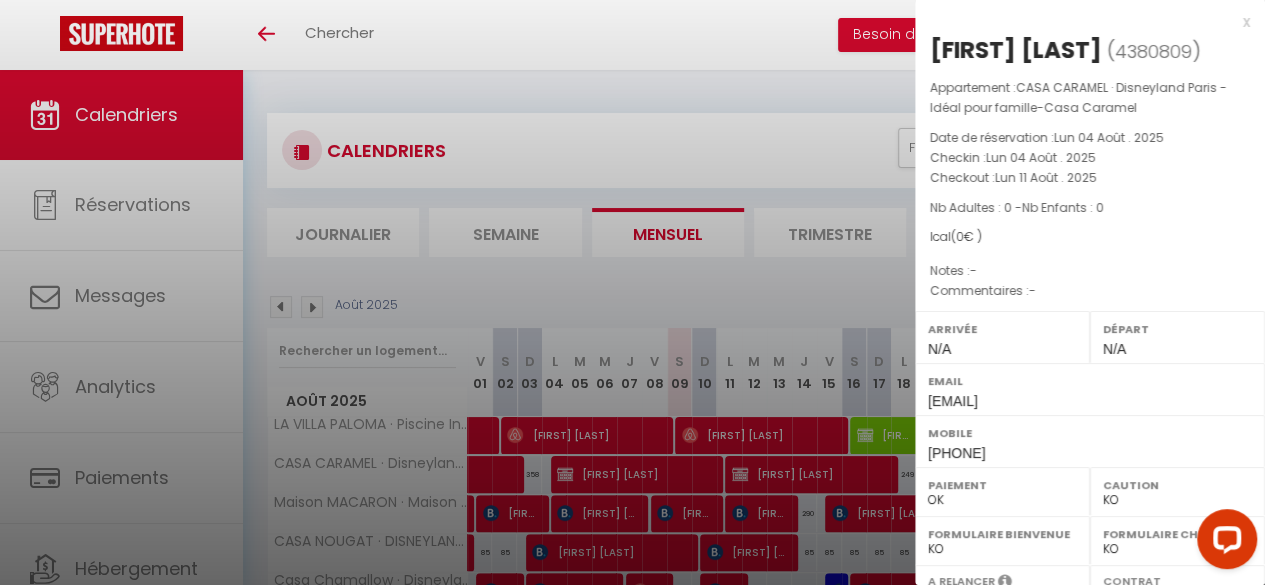 click on "x" at bounding box center (1082, 22) 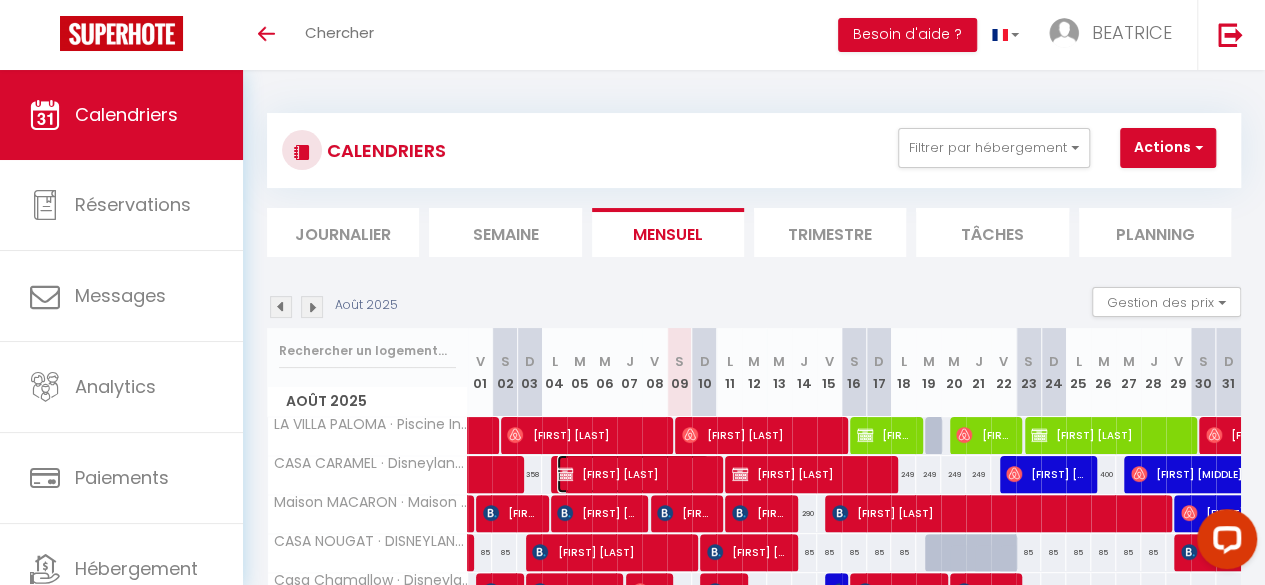 click on "[FIRST] [LAST]" at bounding box center (633, 474) 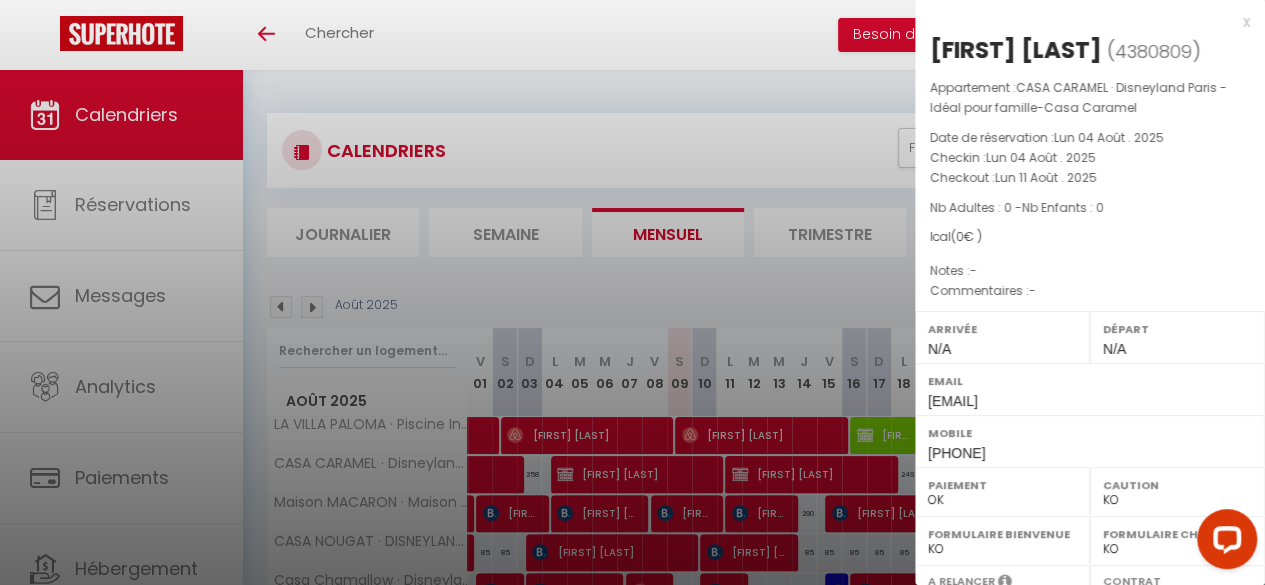 click on "x" at bounding box center [1082, 22] 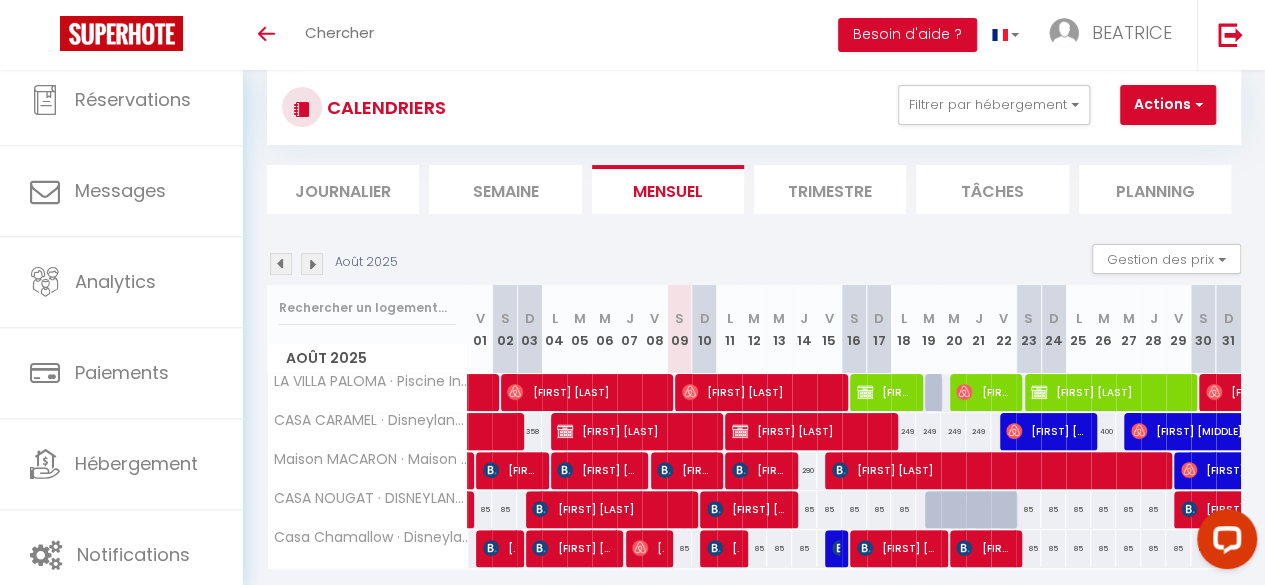 scroll, scrollTop: 44, scrollLeft: 0, axis: vertical 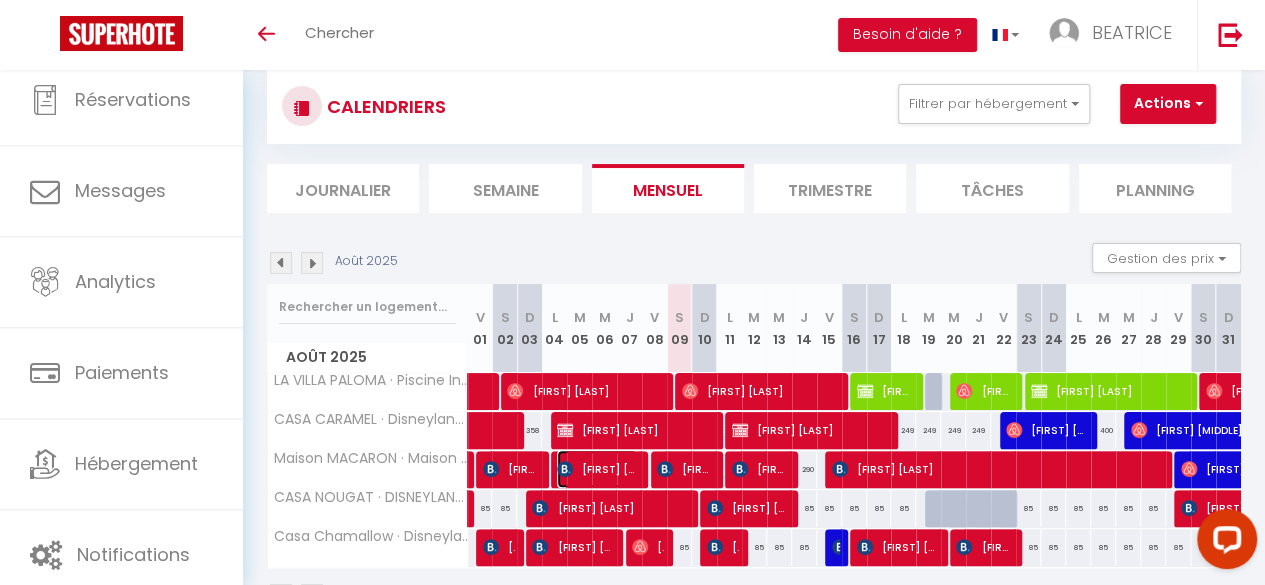 click on "[FIRST] [LAST]" at bounding box center (597, 469) 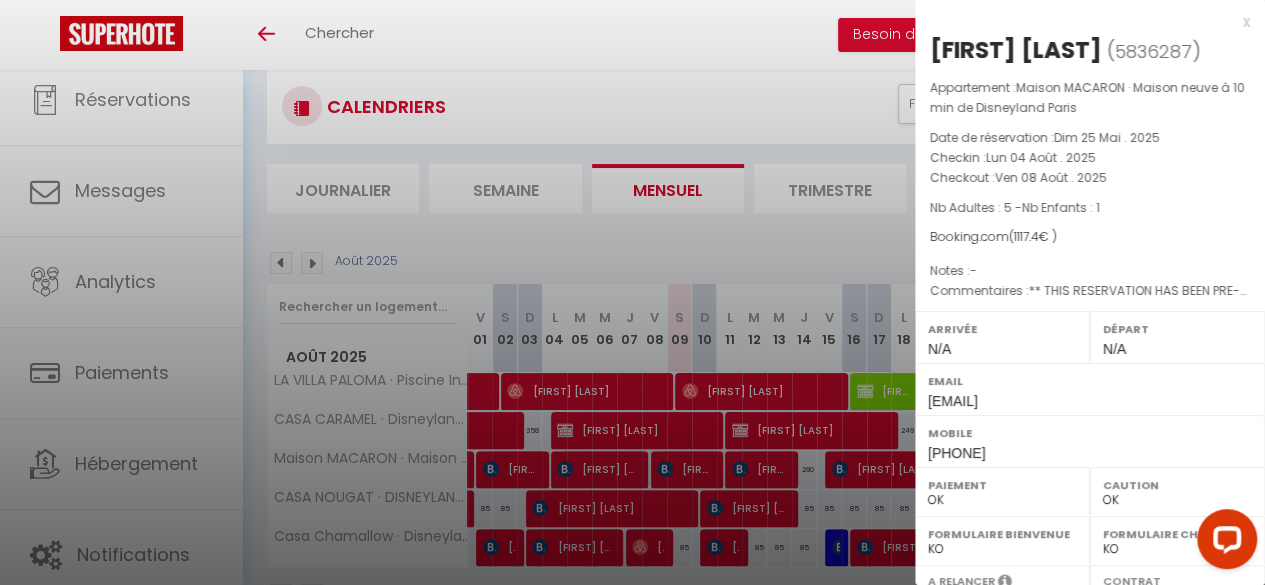 click on "x" at bounding box center [1082, 22] 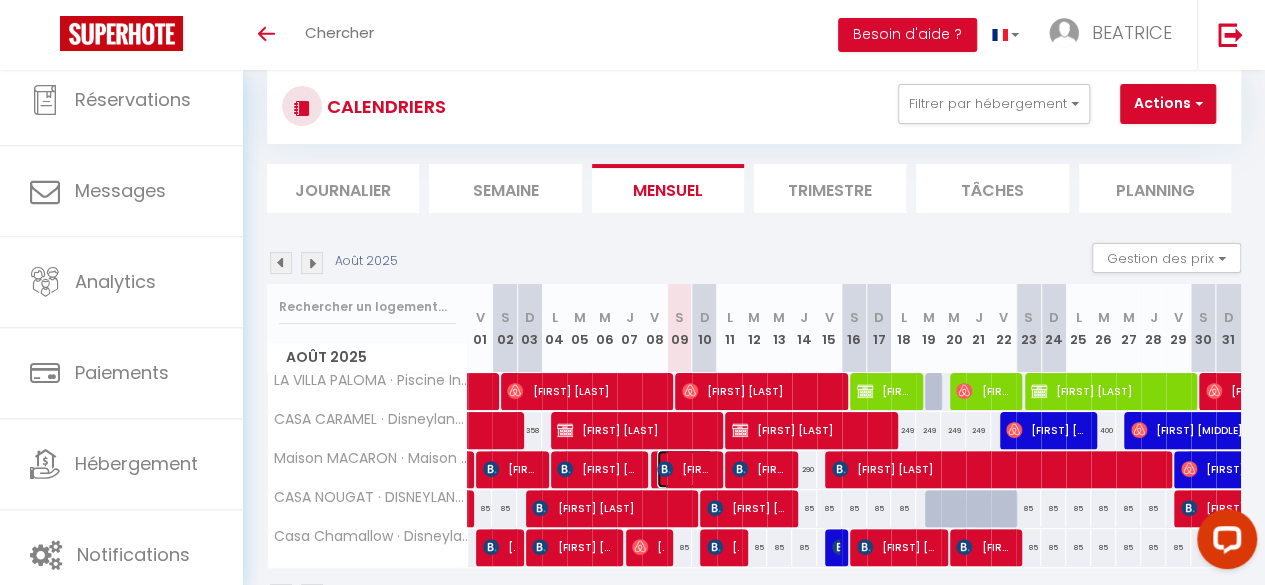 click on "[FIRST] [LAST]" at bounding box center (685, 469) 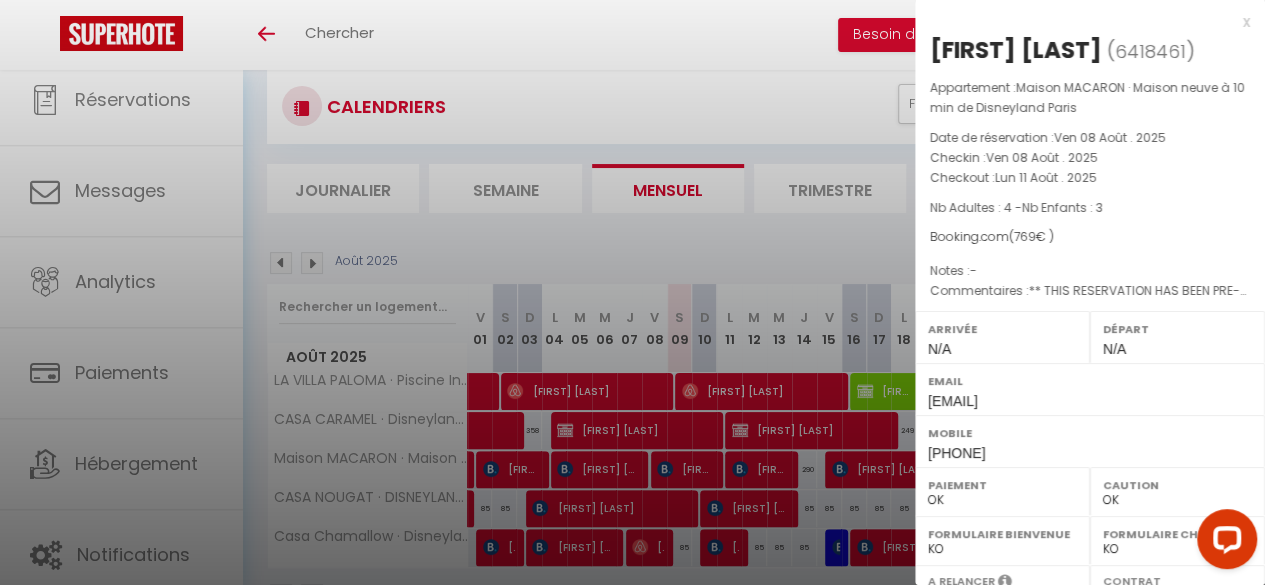click on "x" at bounding box center [1082, 22] 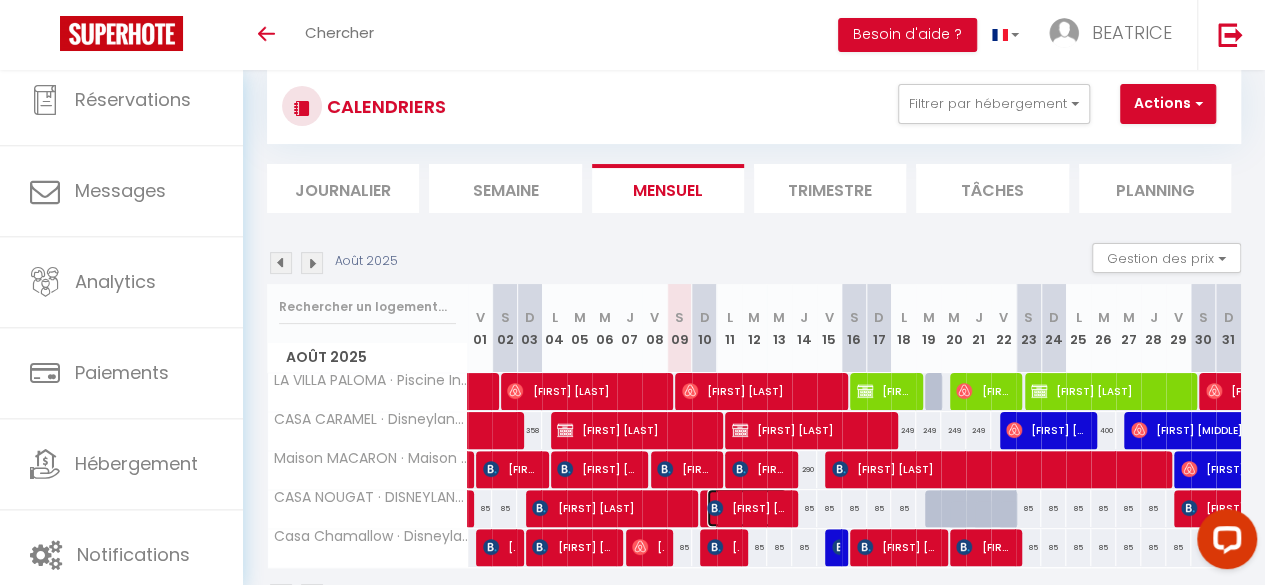 click on "[FIRST] [LAST]" at bounding box center [747, 508] 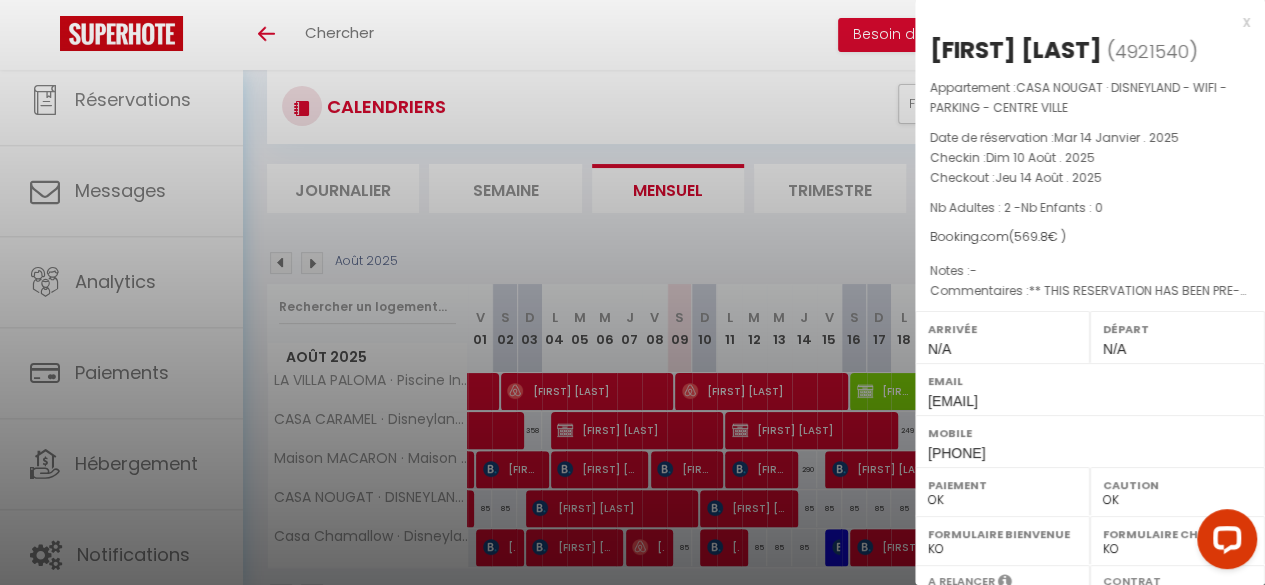 click on "x
[FIRST] [LAST]
( [NUMBER] )
Appartement :
CASA NOUGAT · DISNEYLAND - WIFI - PARKING - CENTRE VILLE
Date de réservation :
Mar 14 Janvier . 2025
Checkin :
Dim 10 Août . 2025
Checkout :
Jeu 14 Août . 2025
Nb Adultes : 2 -
Nb Enfants :
0
Booking.com
(
[PRICE]
€ )
Notes :
-
Commentaires :
Arrivée
N/A   Départ
N/A   Email
[EMAIL]   Mobile" at bounding box center [1090, 476] 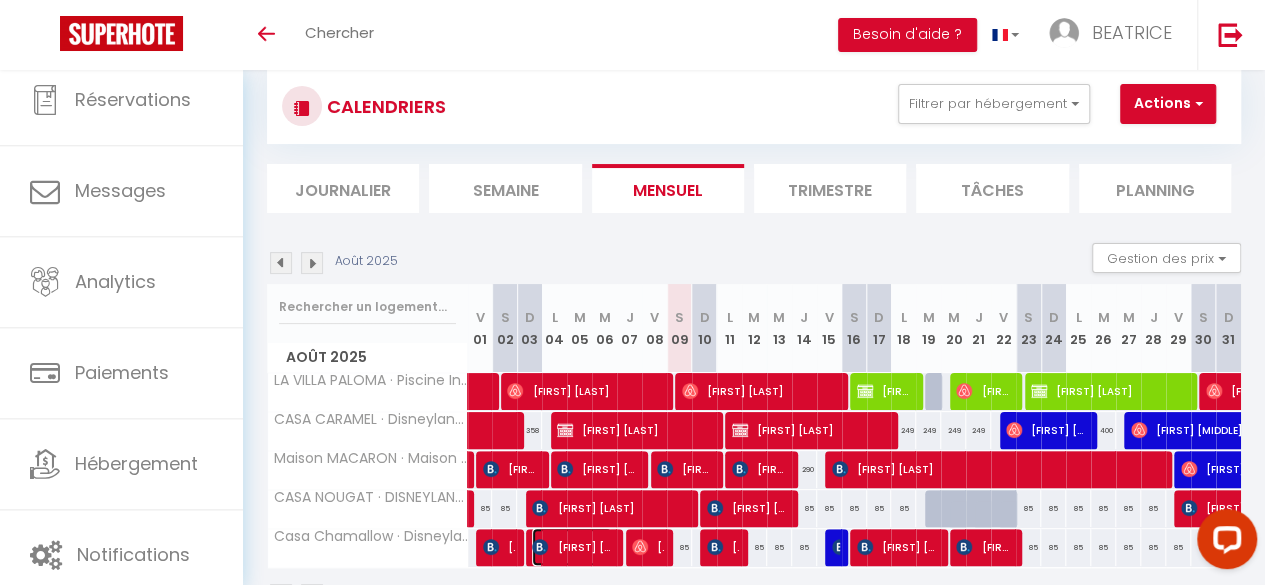 click on "[FIRST] [LAST]" at bounding box center [572, 547] 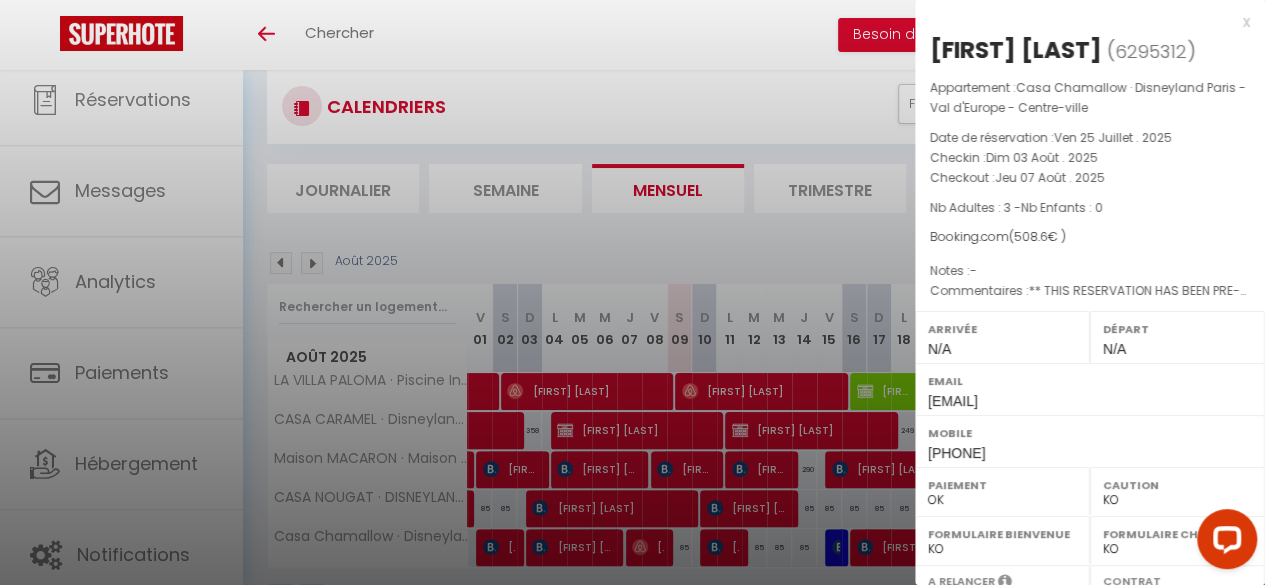 click on "x" at bounding box center (1082, 22) 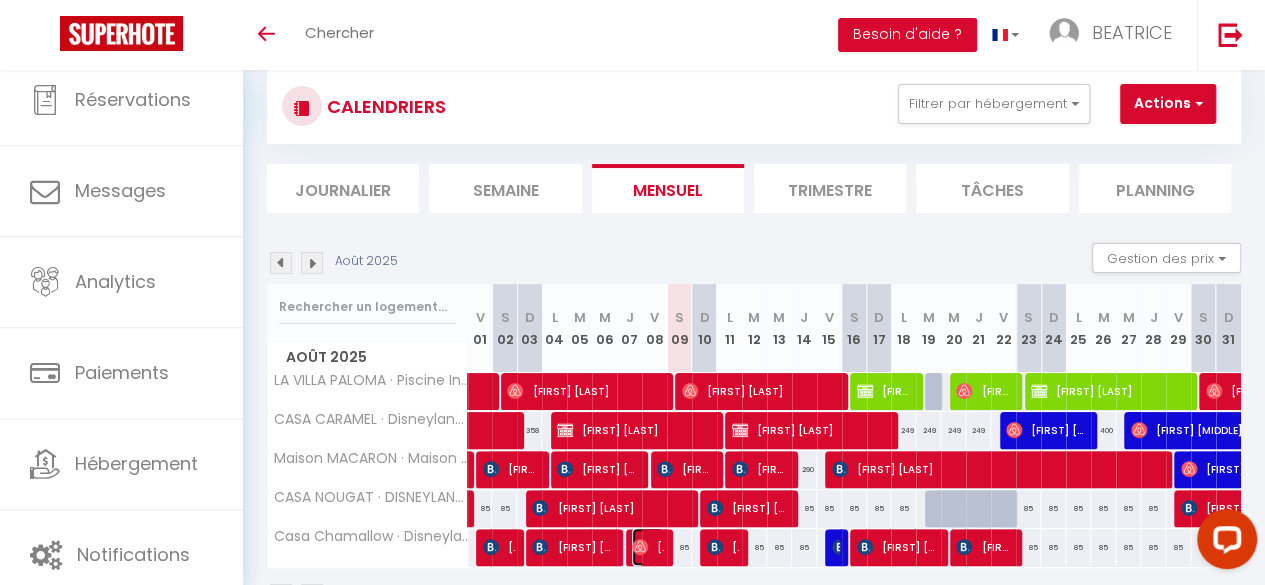 click at bounding box center [640, 547] 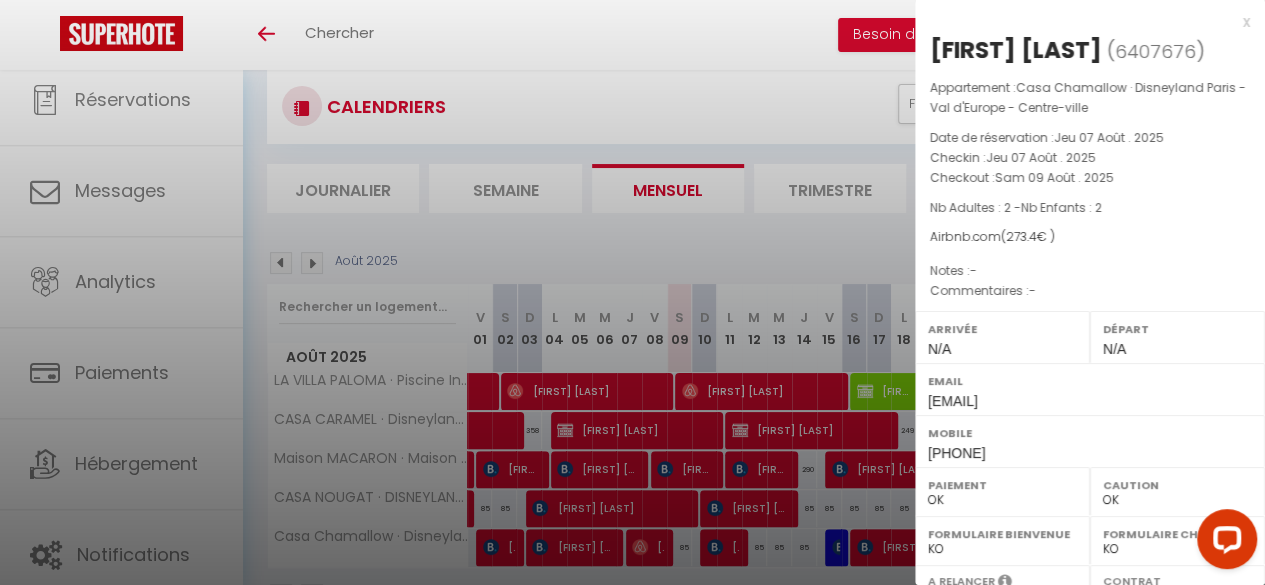 click on "x" at bounding box center (1082, 22) 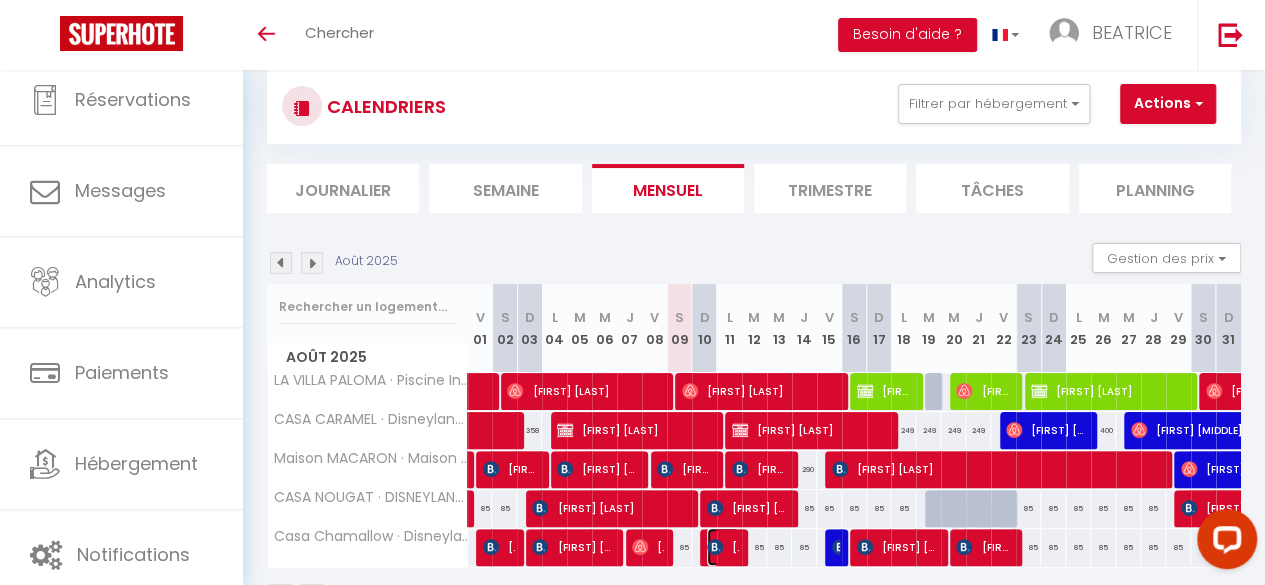click on "[FIRST] [LAST]" at bounding box center [723, 547] 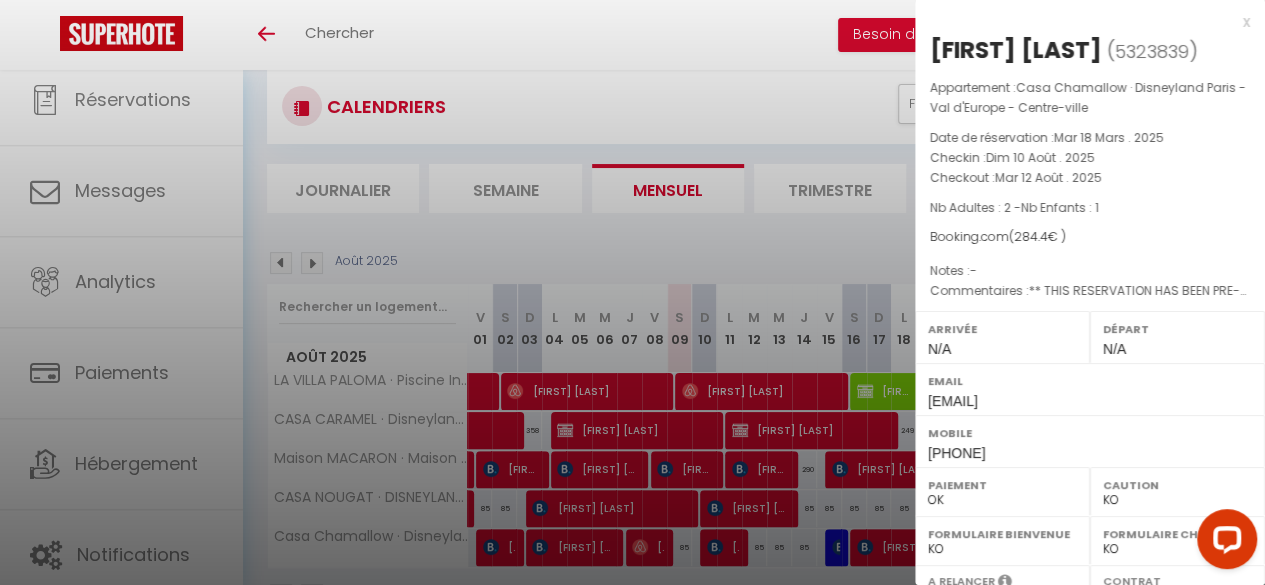 drag, startPoint x: 1145, startPoint y: 53, endPoint x: 930, endPoint y: 47, distance: 215.08371 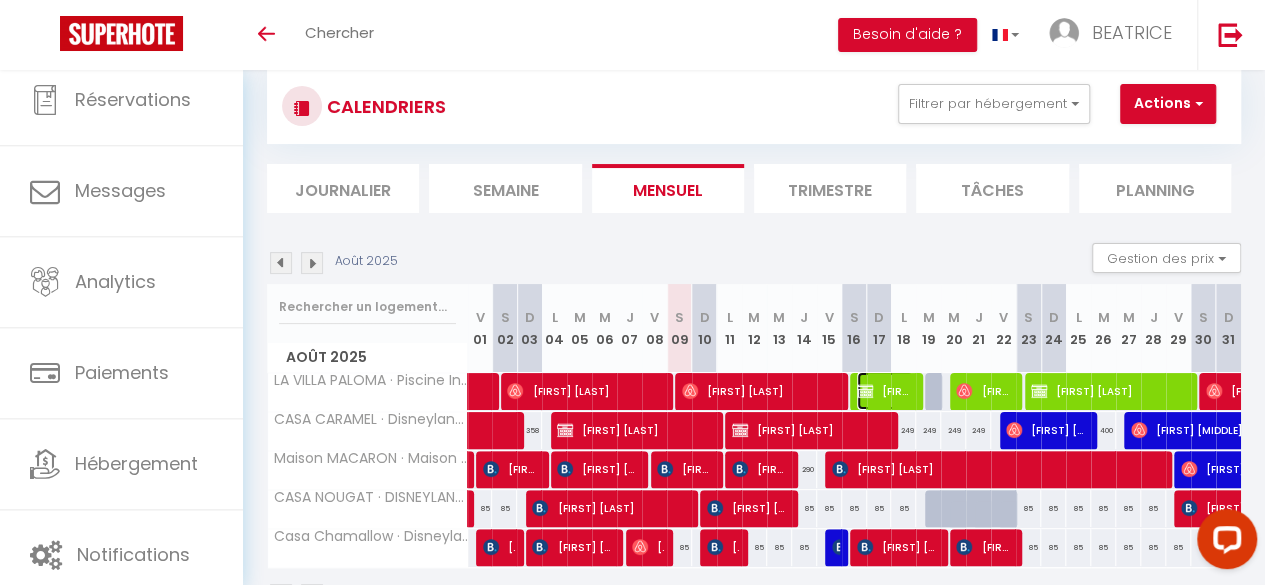 click on "[FIRST] [LAST]" at bounding box center [885, 391] 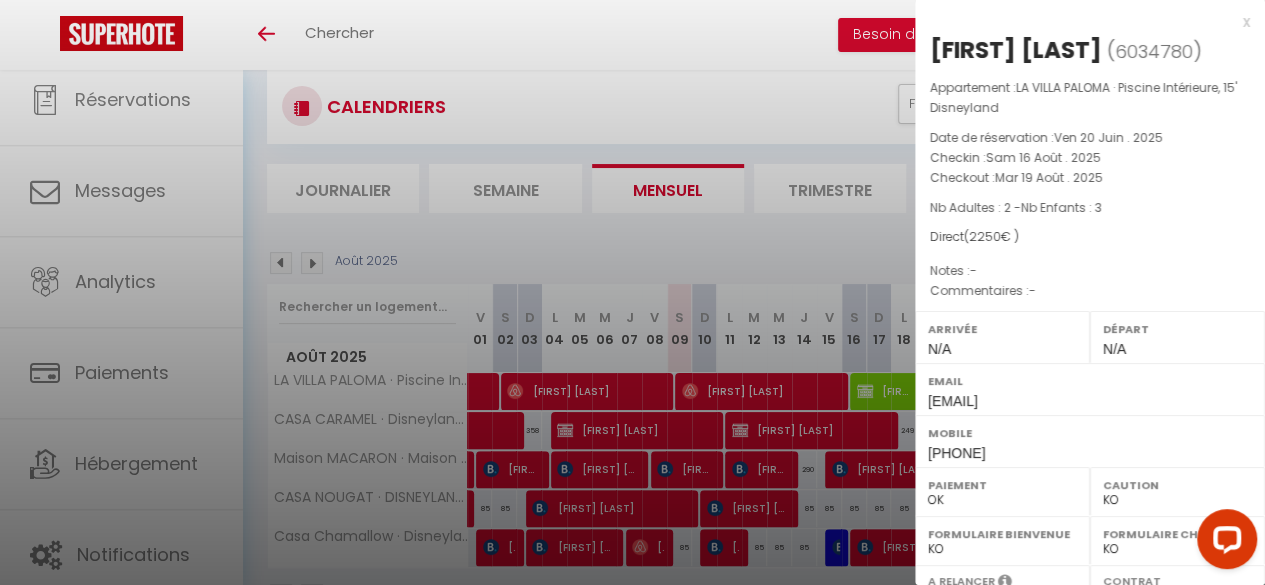 click on "x" at bounding box center (1082, 22) 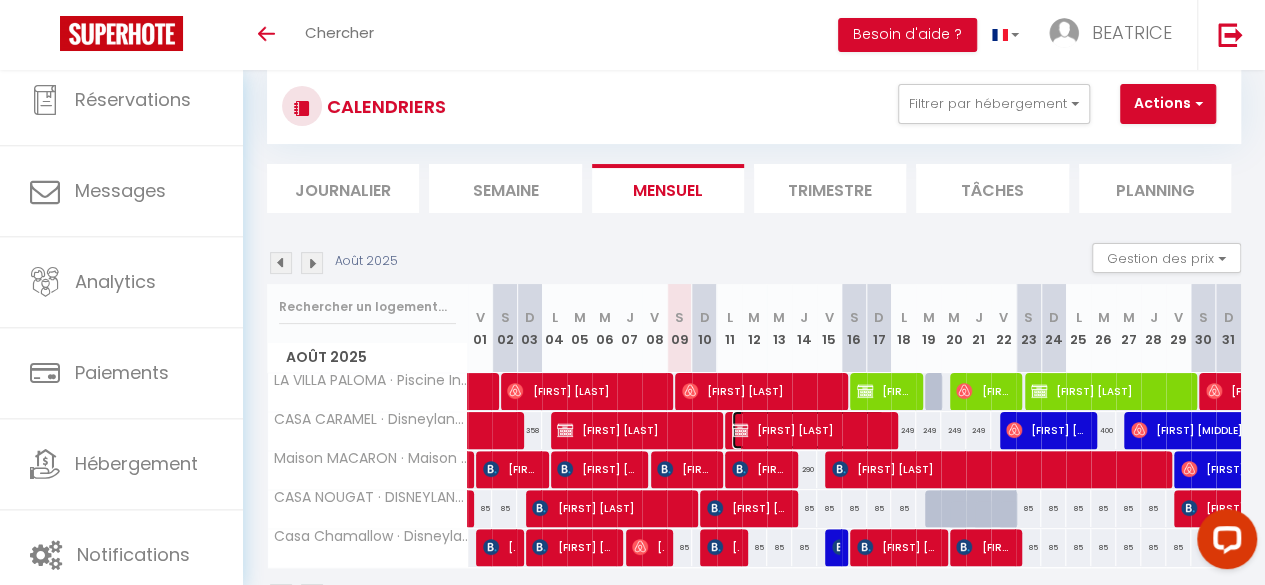 click on "[FIRST] [LAST]" at bounding box center (808, 430) 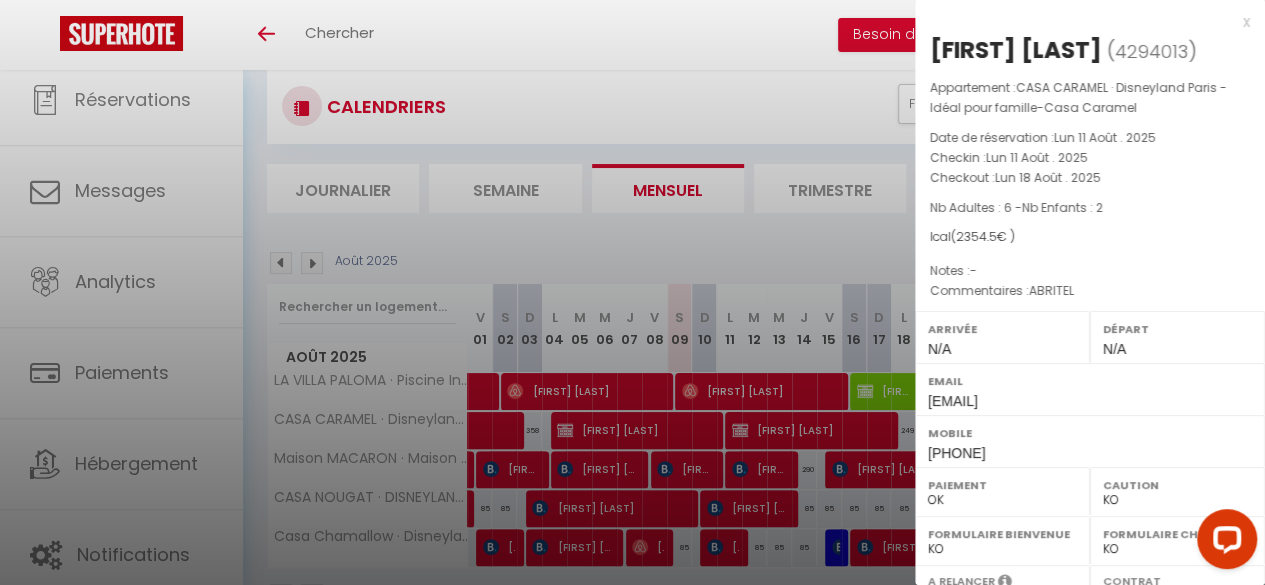 drag, startPoint x: 1117, startPoint y: 46, endPoint x: 935, endPoint y: 55, distance: 182.2224 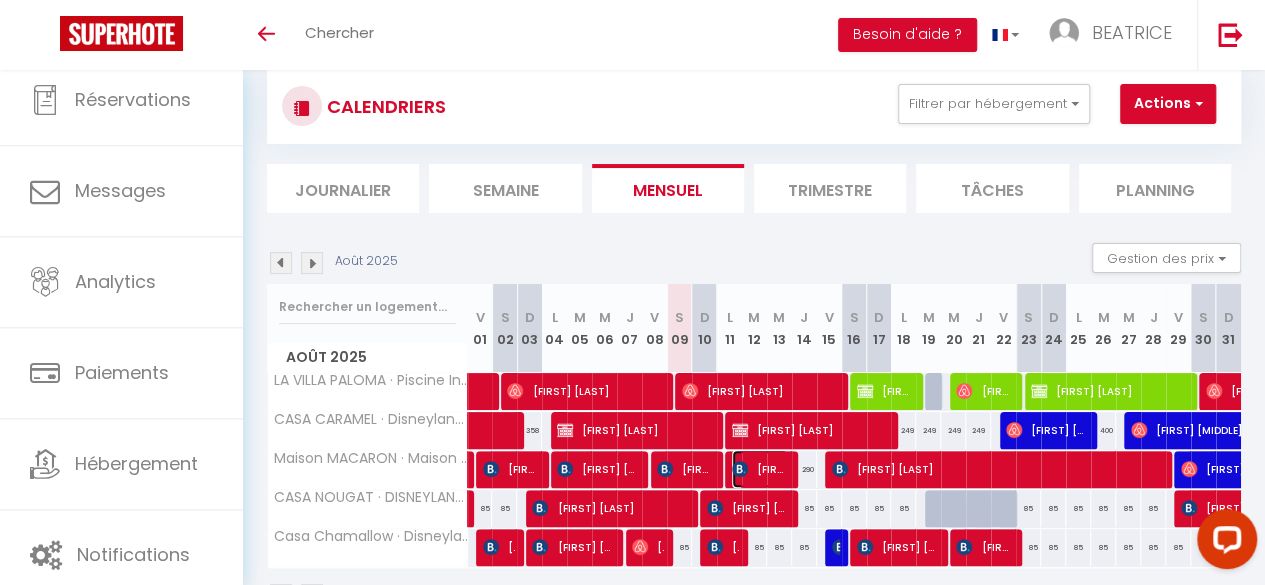 click on "[FIRST] [LAST]" at bounding box center (760, 469) 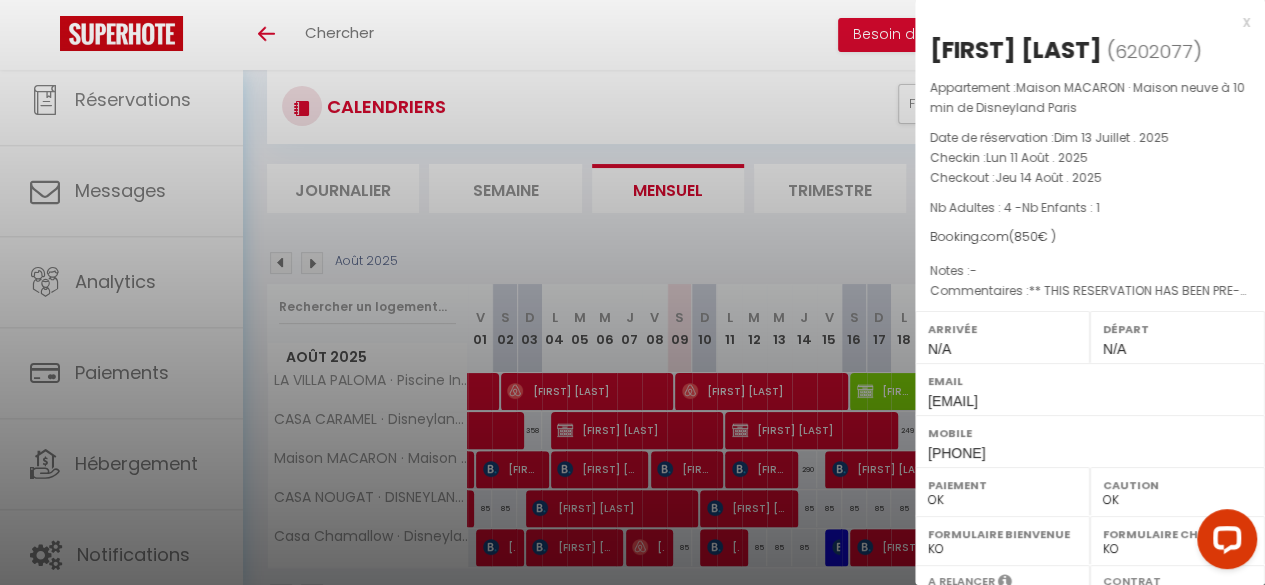 click at bounding box center (632, 292) 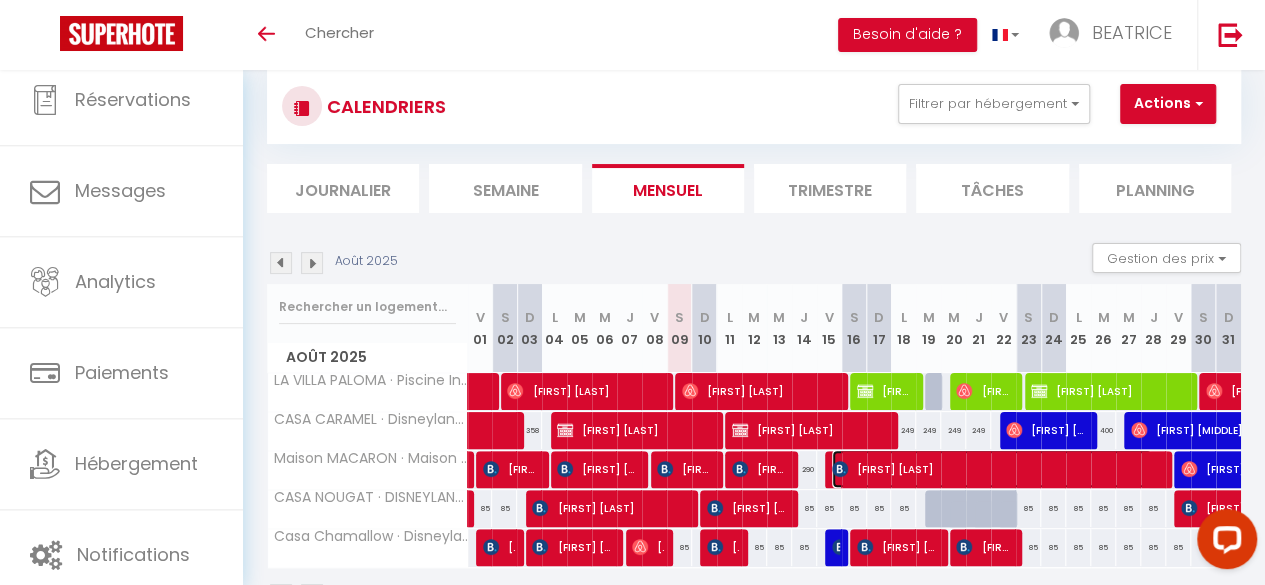 click on "[FIRST] [LAST]" at bounding box center (992, 469) 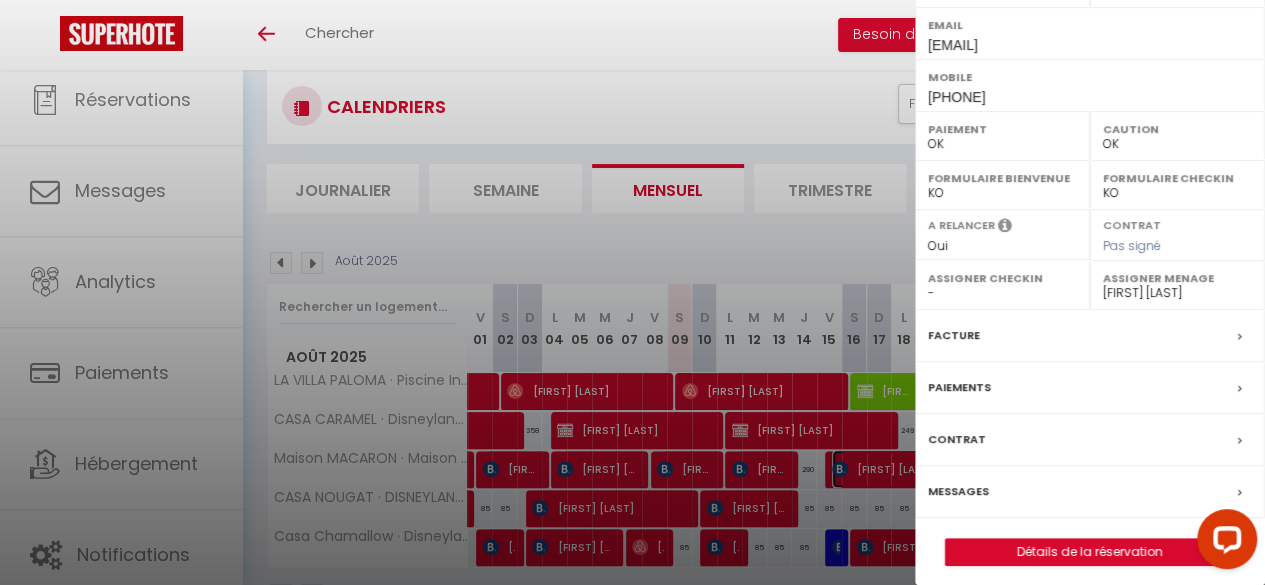 scroll, scrollTop: 362, scrollLeft: 0, axis: vertical 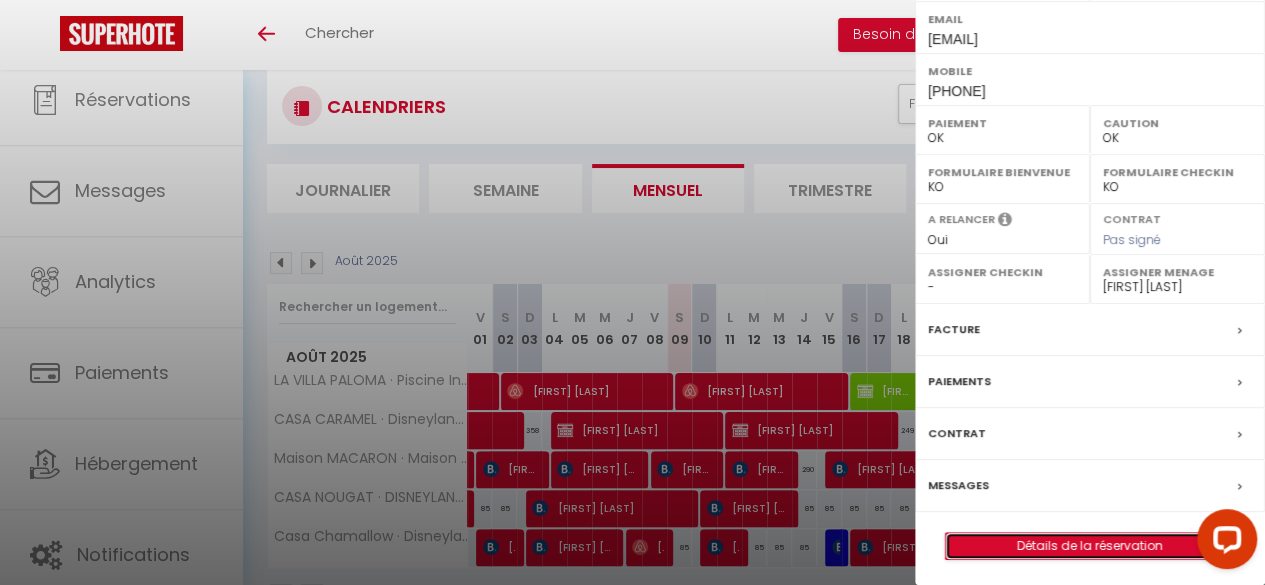 click on "Détails de la réservation" at bounding box center [1090, 546] 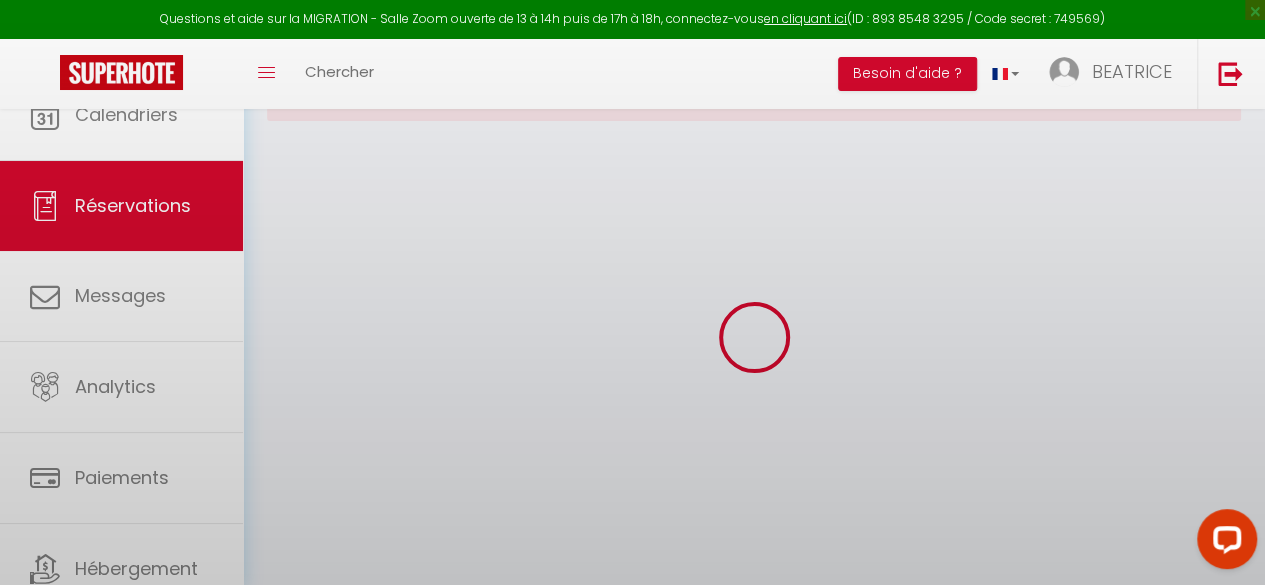 scroll, scrollTop: 0, scrollLeft: 0, axis: both 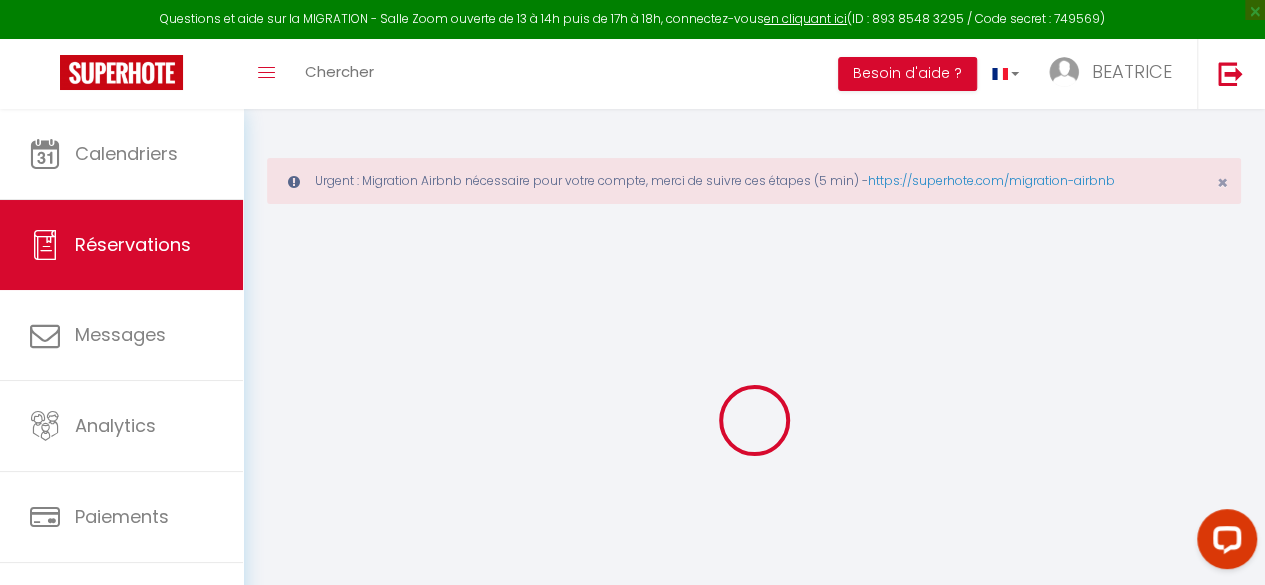 select 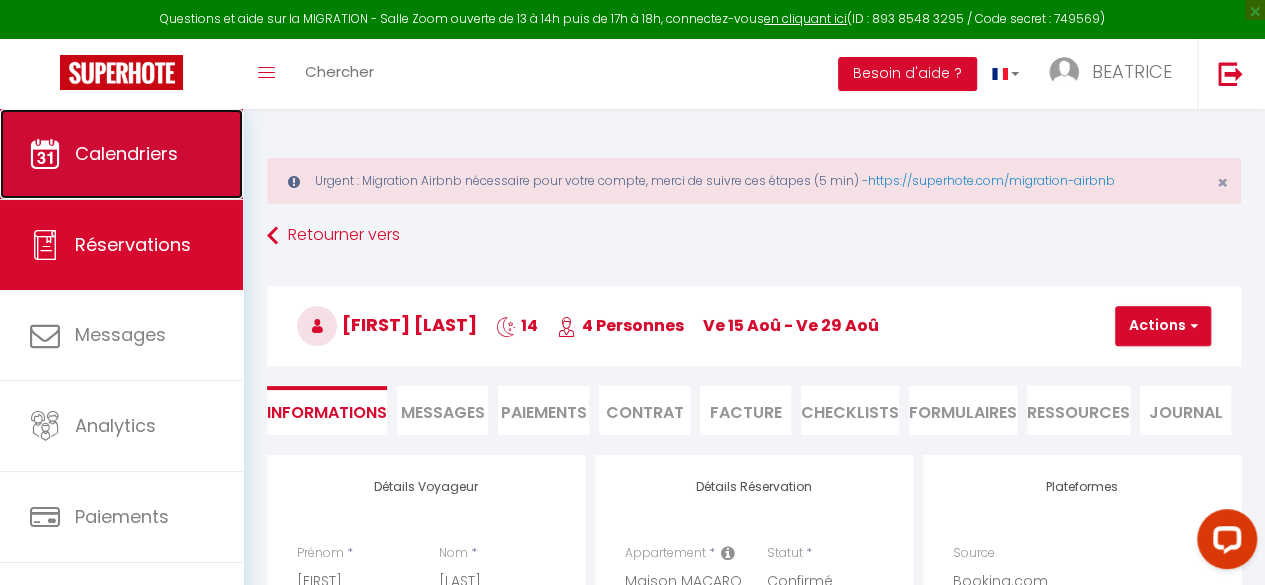 click on "Calendriers" at bounding box center (126, 153) 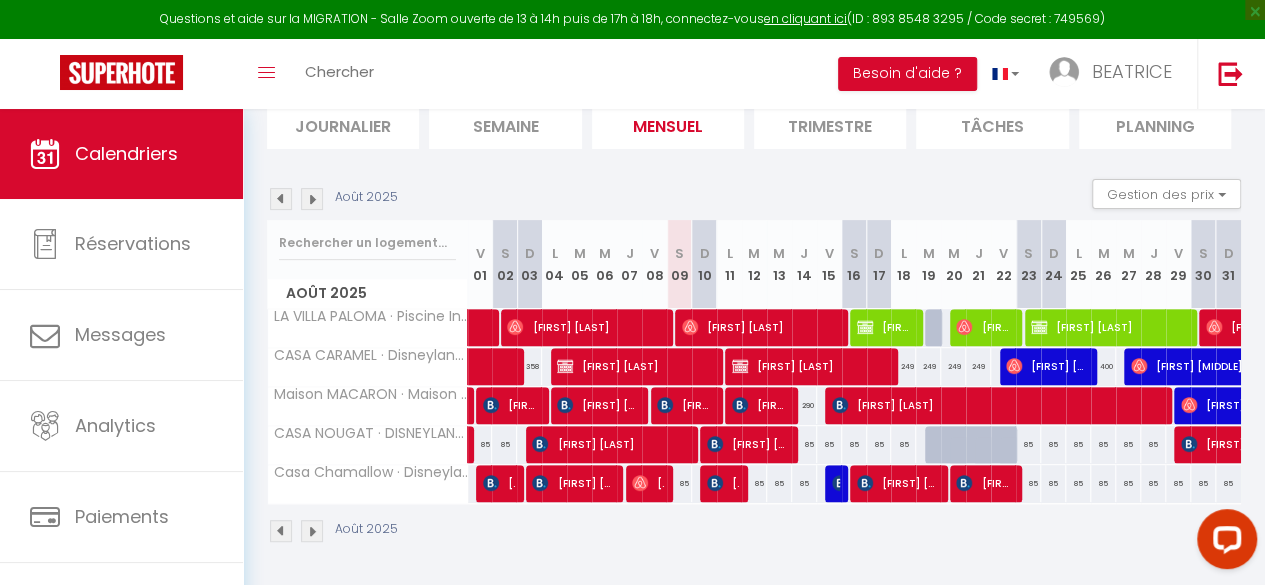 scroll, scrollTop: 245, scrollLeft: 0, axis: vertical 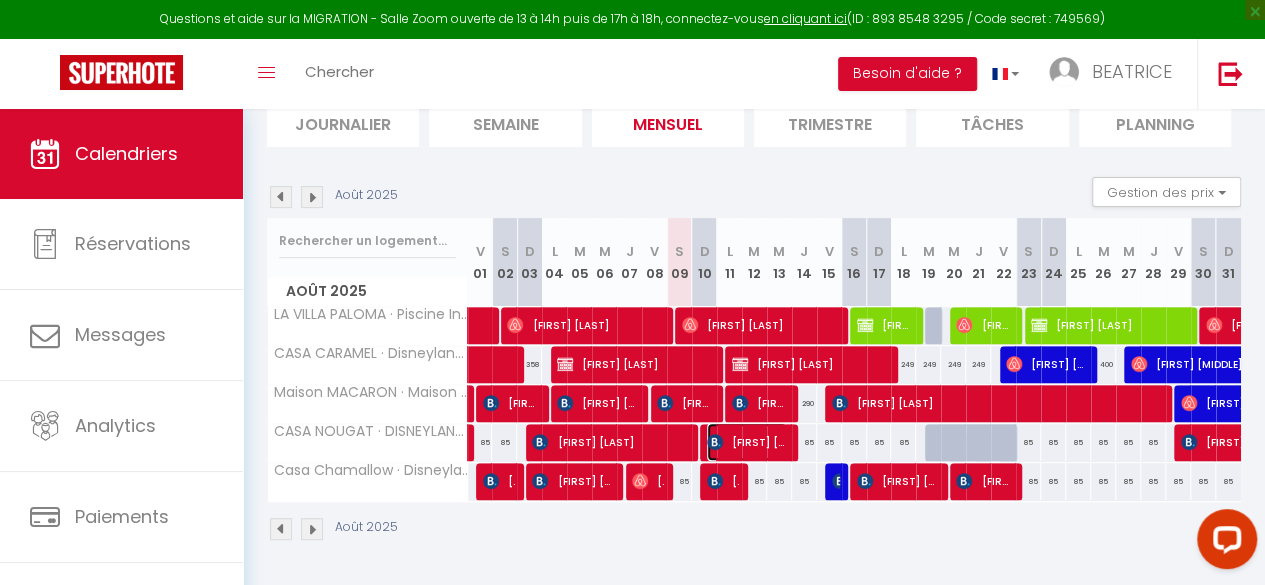 click on "[FIRST] [LAST]" at bounding box center [747, 442] 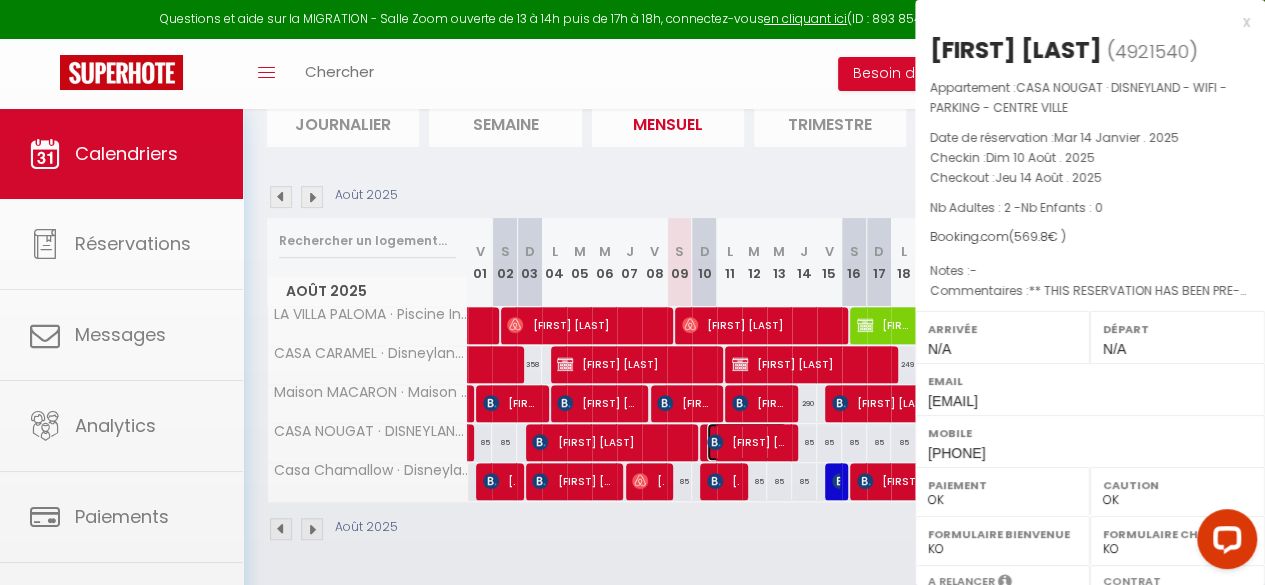 select on "29085" 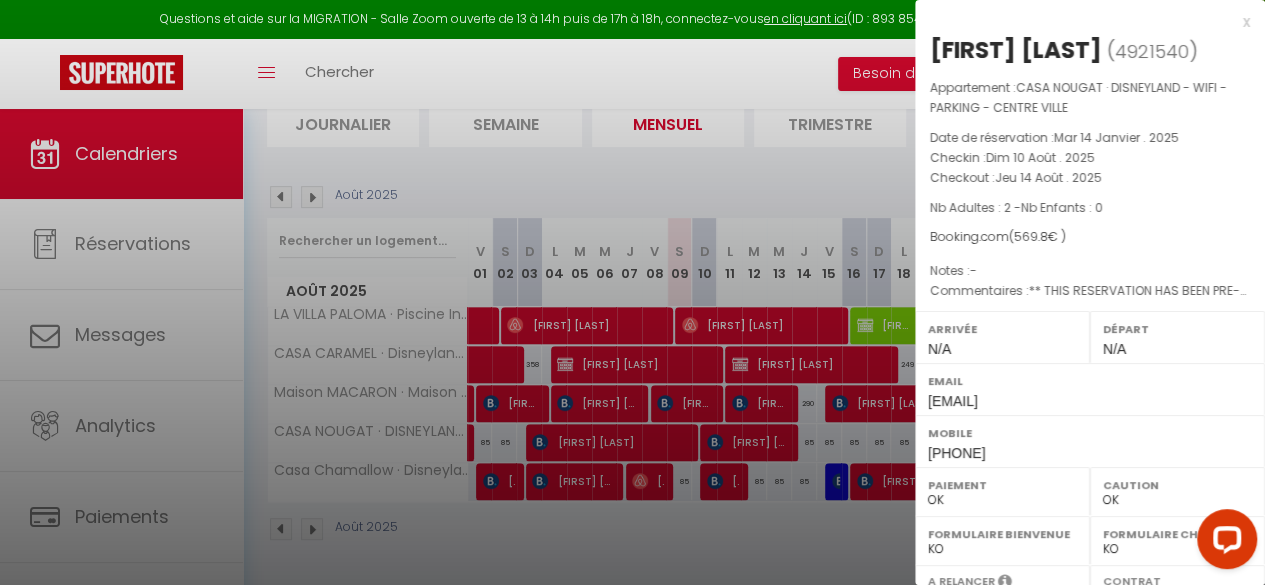 click on "x" at bounding box center [1082, 22] 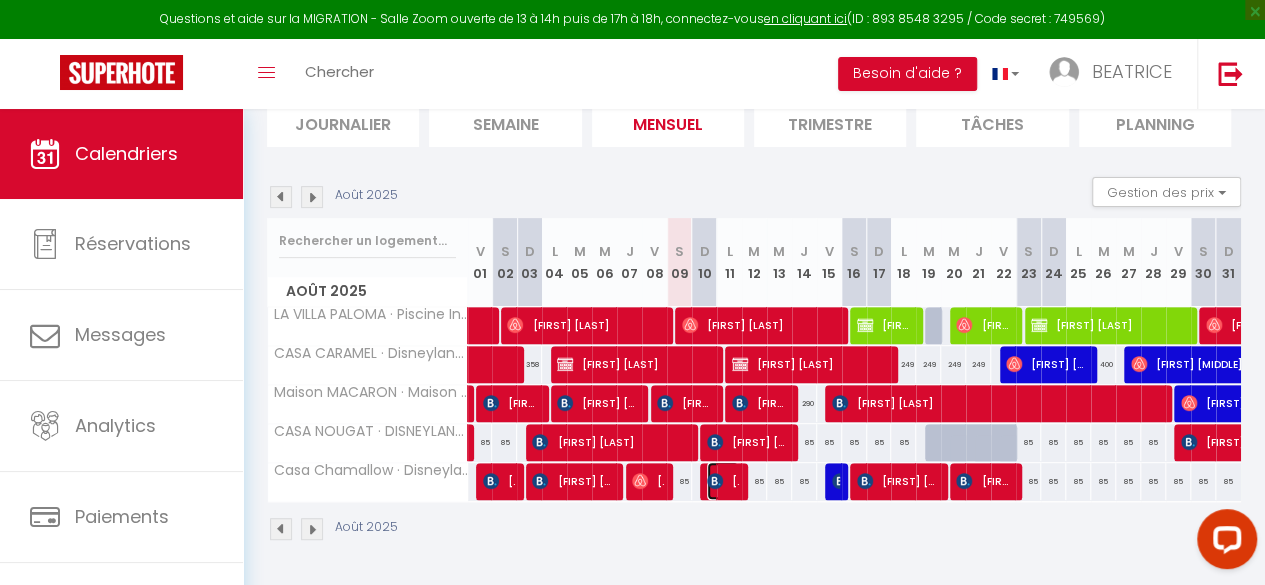 click on "[FIRST] [LAST]" at bounding box center (723, 481) 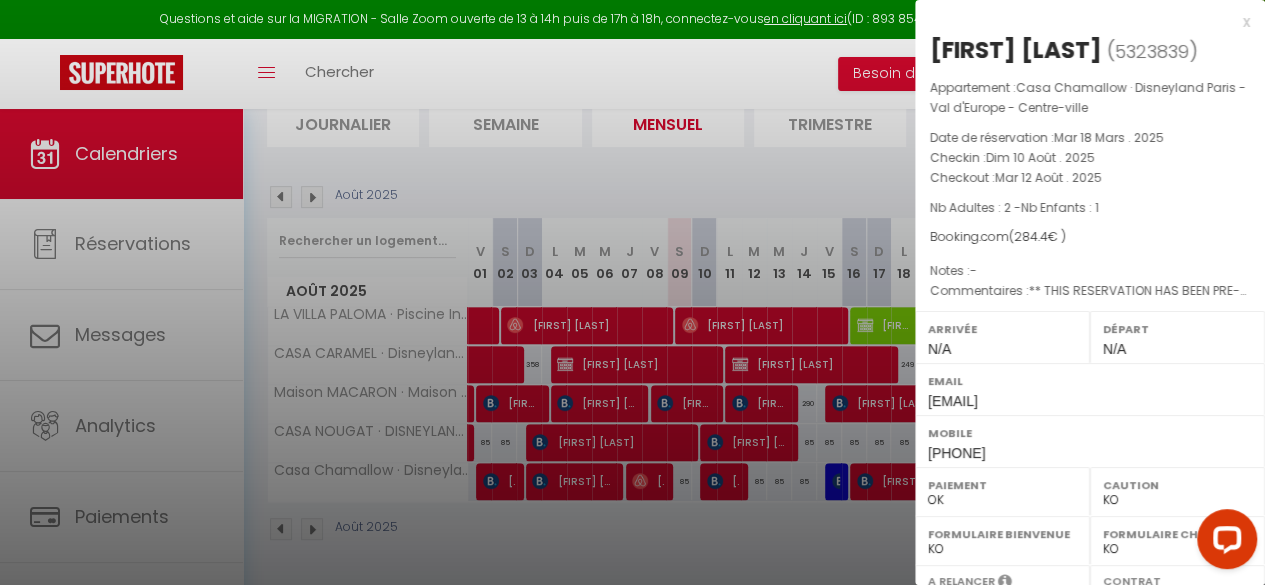 click on "x" at bounding box center (1082, 22) 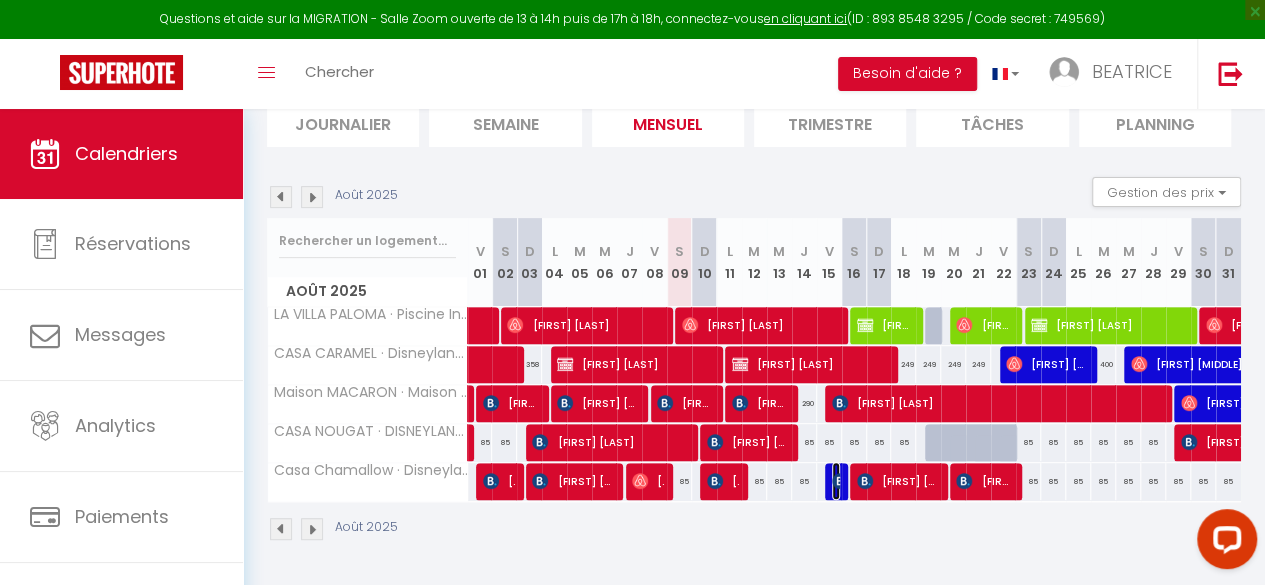 click at bounding box center (840, 481) 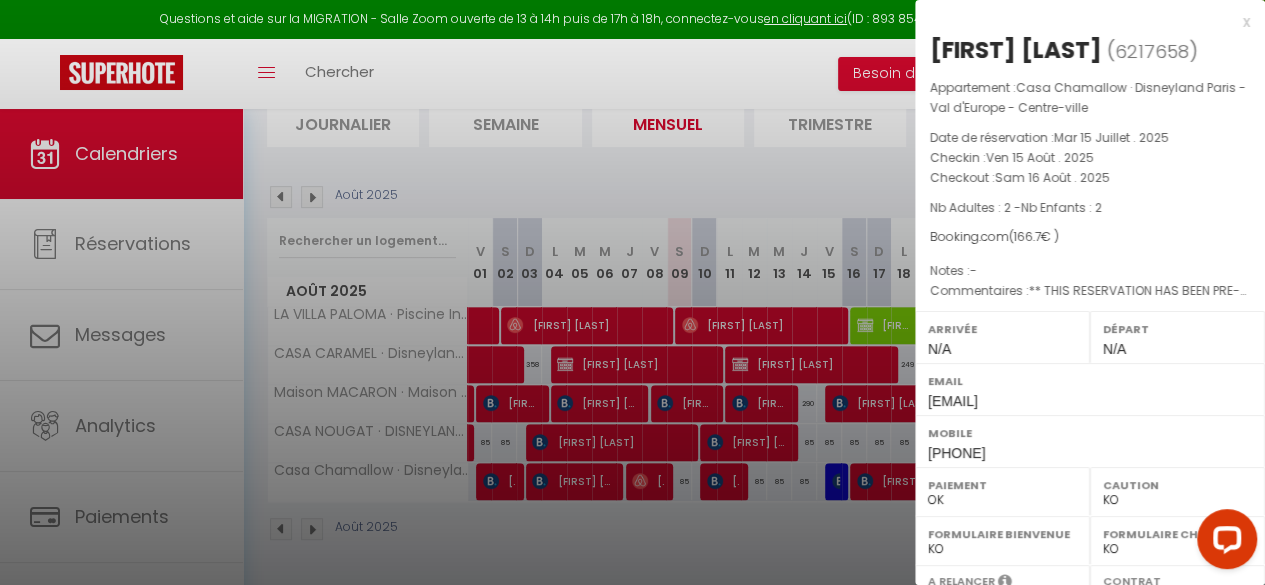 click on "x" at bounding box center [1082, 22] 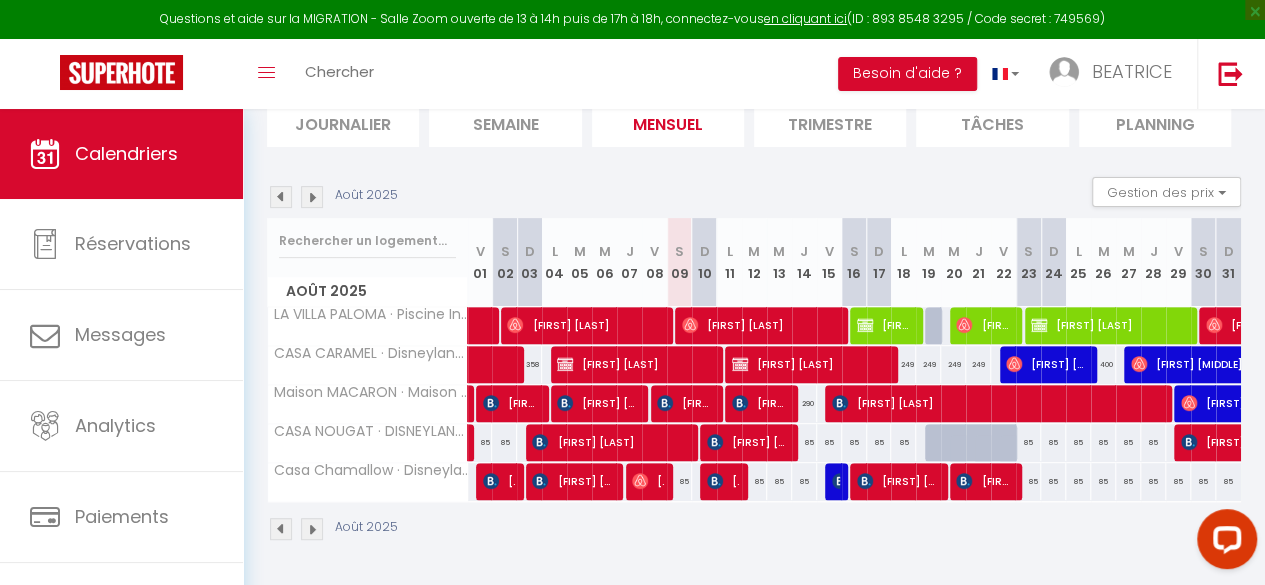click on "100" at bounding box center (854, 481) 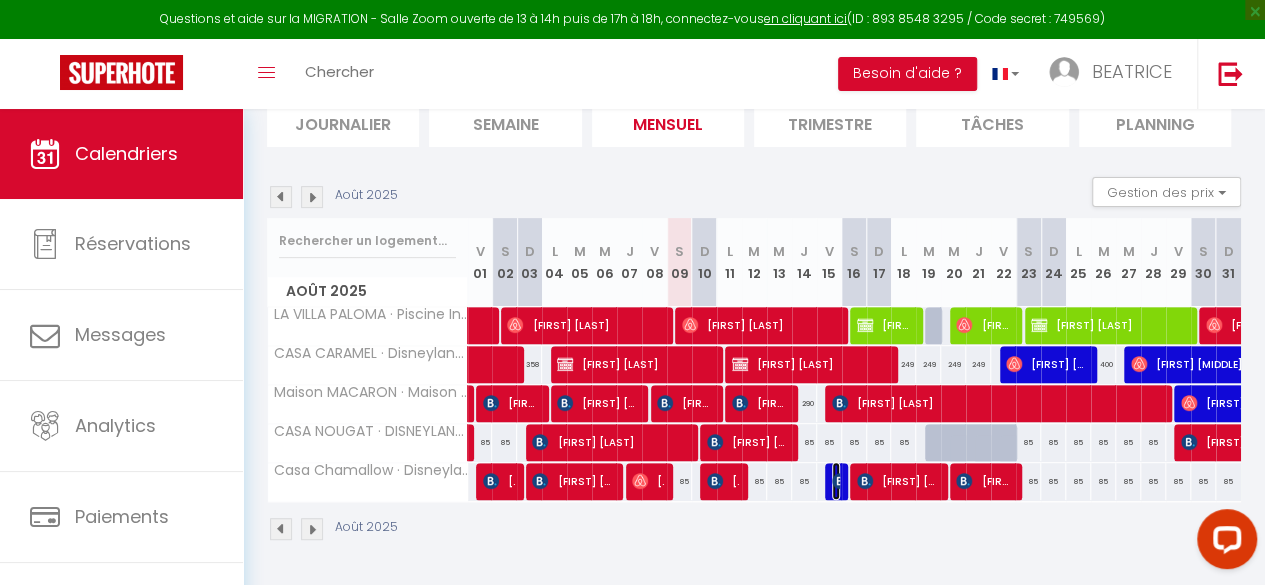 click on "[FIRST] [LAST]" at bounding box center (836, 481) 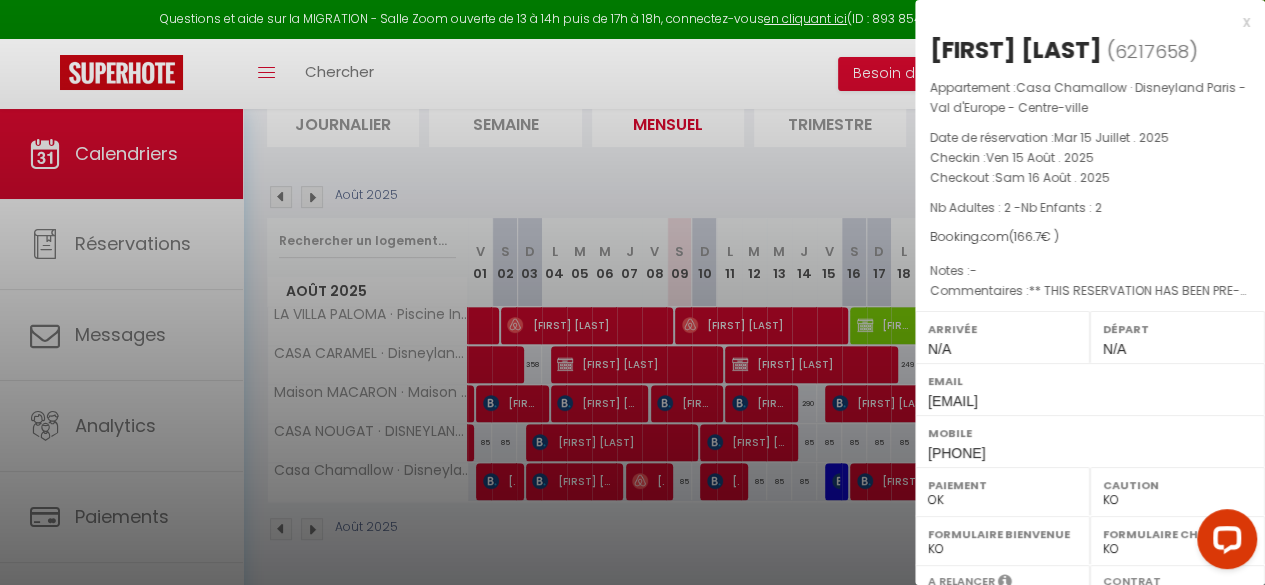 click on "x" at bounding box center [1082, 22] 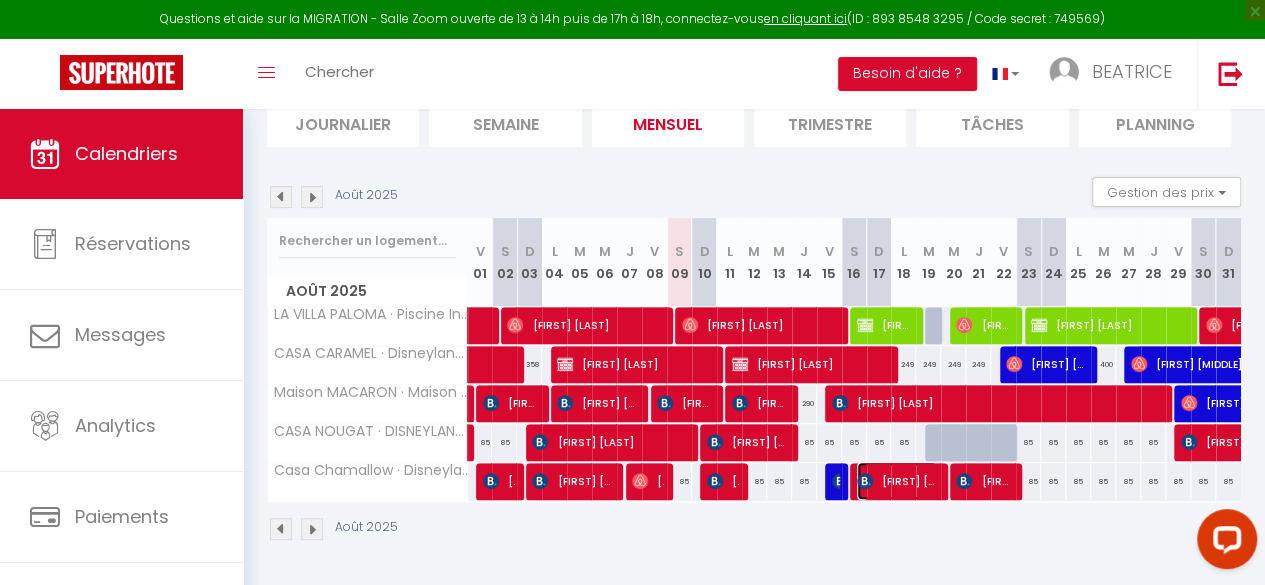 click on "[FIRST] [LAST]" at bounding box center (897, 481) 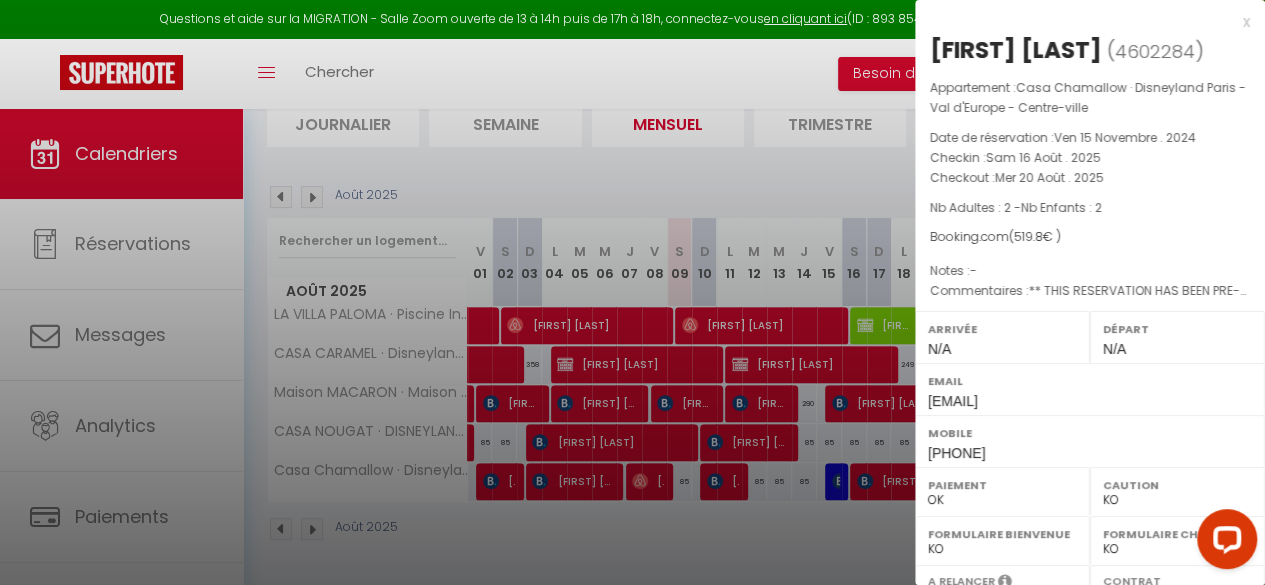 click on "x" at bounding box center [1082, 22] 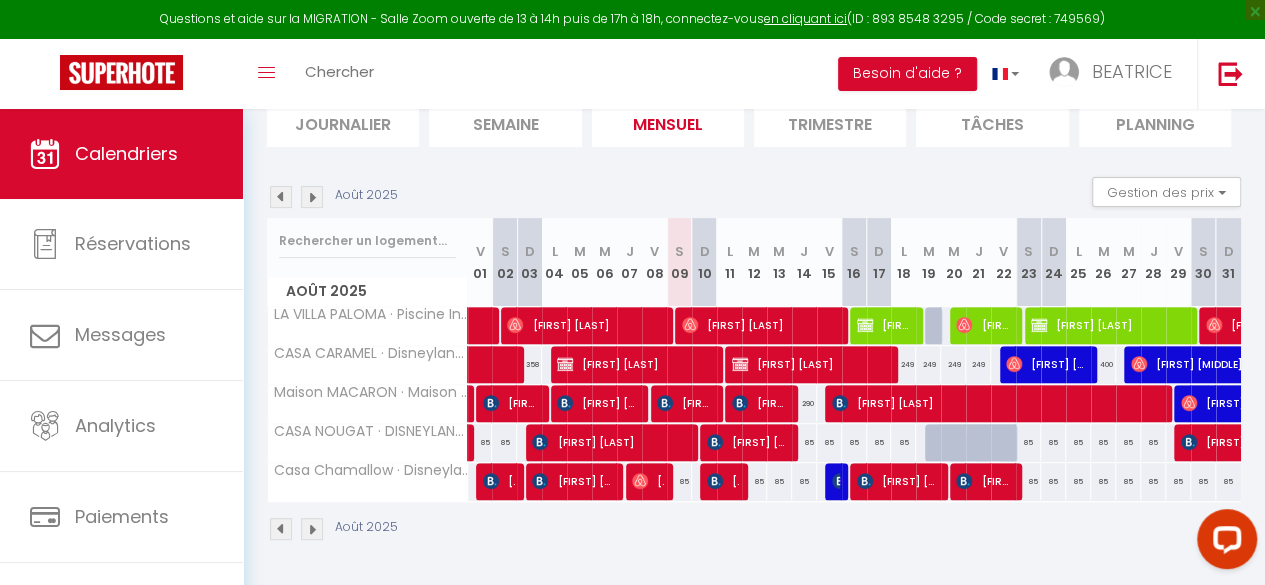 click on "Août 2025
Gestion des prix
Nb Nuits minimum   Règles   Disponibilité" at bounding box center (754, 197) 